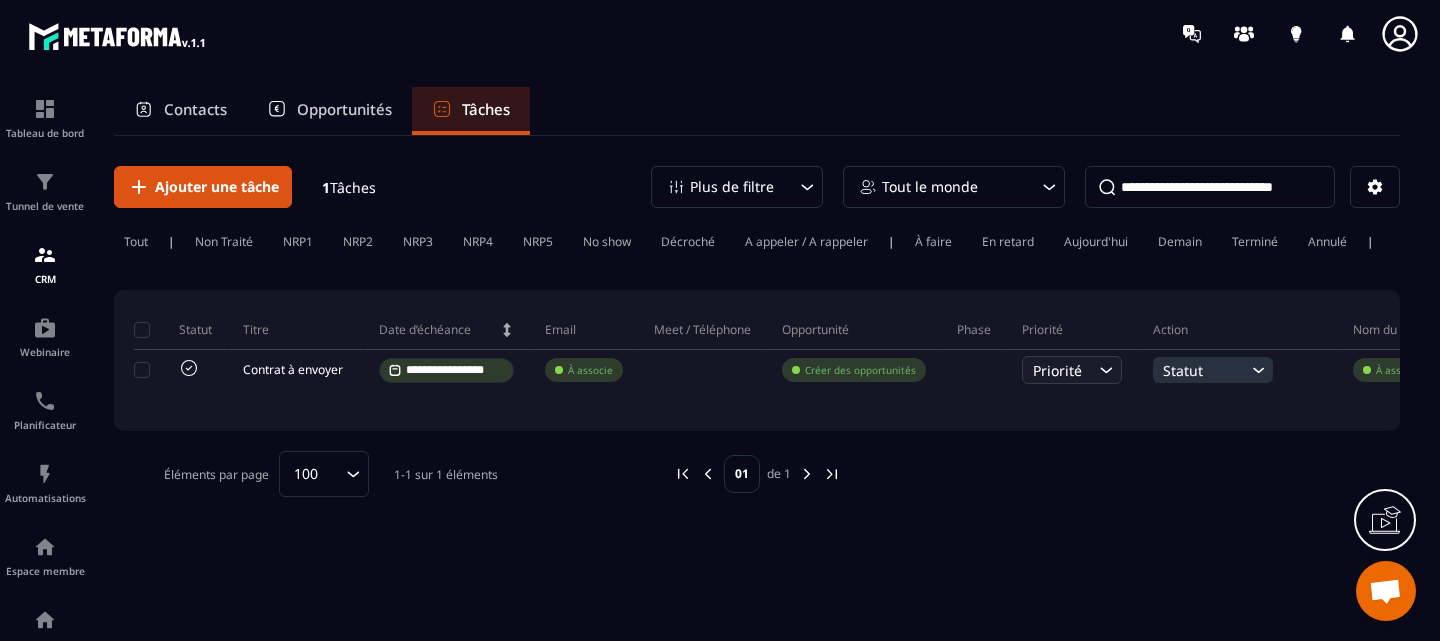 scroll, scrollTop: 0, scrollLeft: 0, axis: both 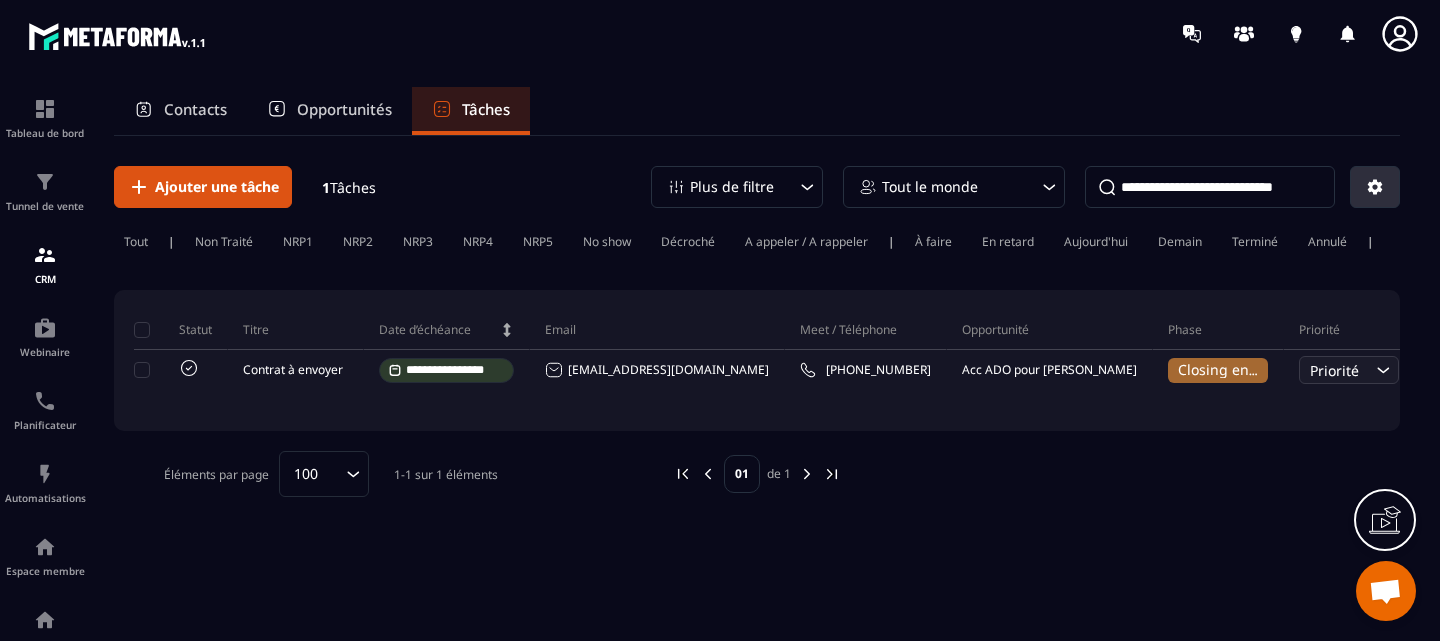 click 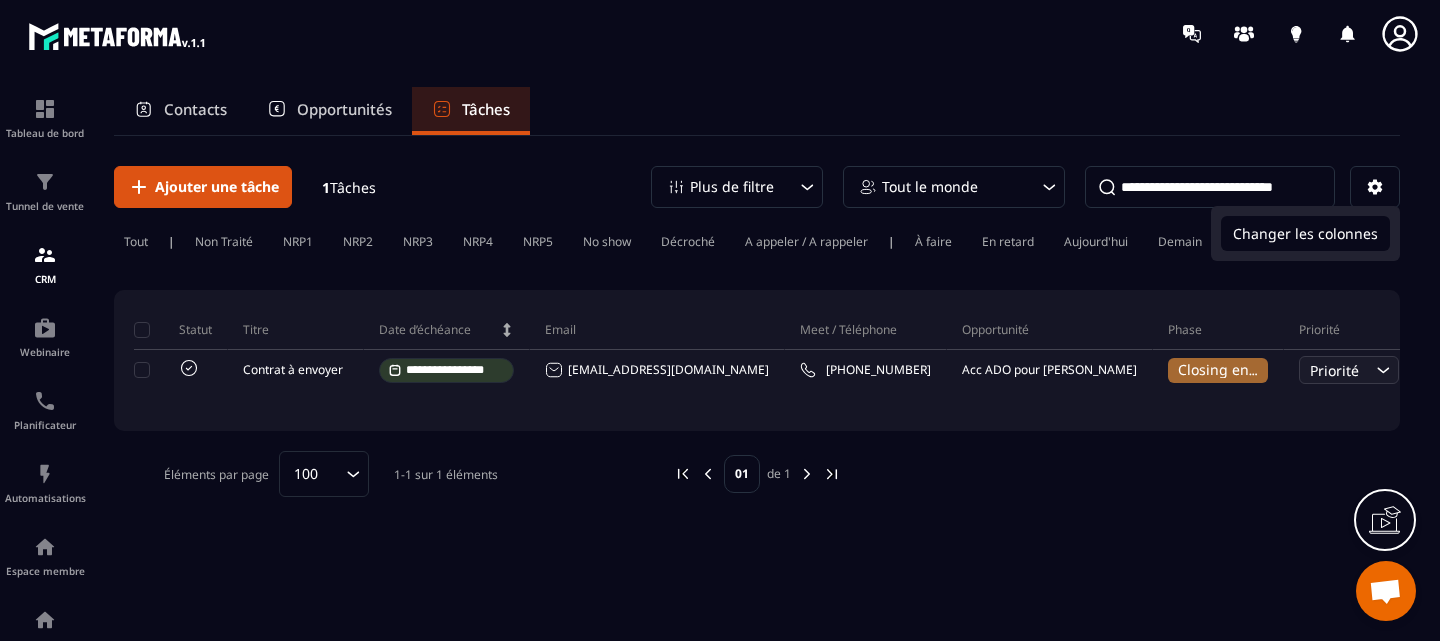 click on "Changer les colonnes" at bounding box center [1305, 233] 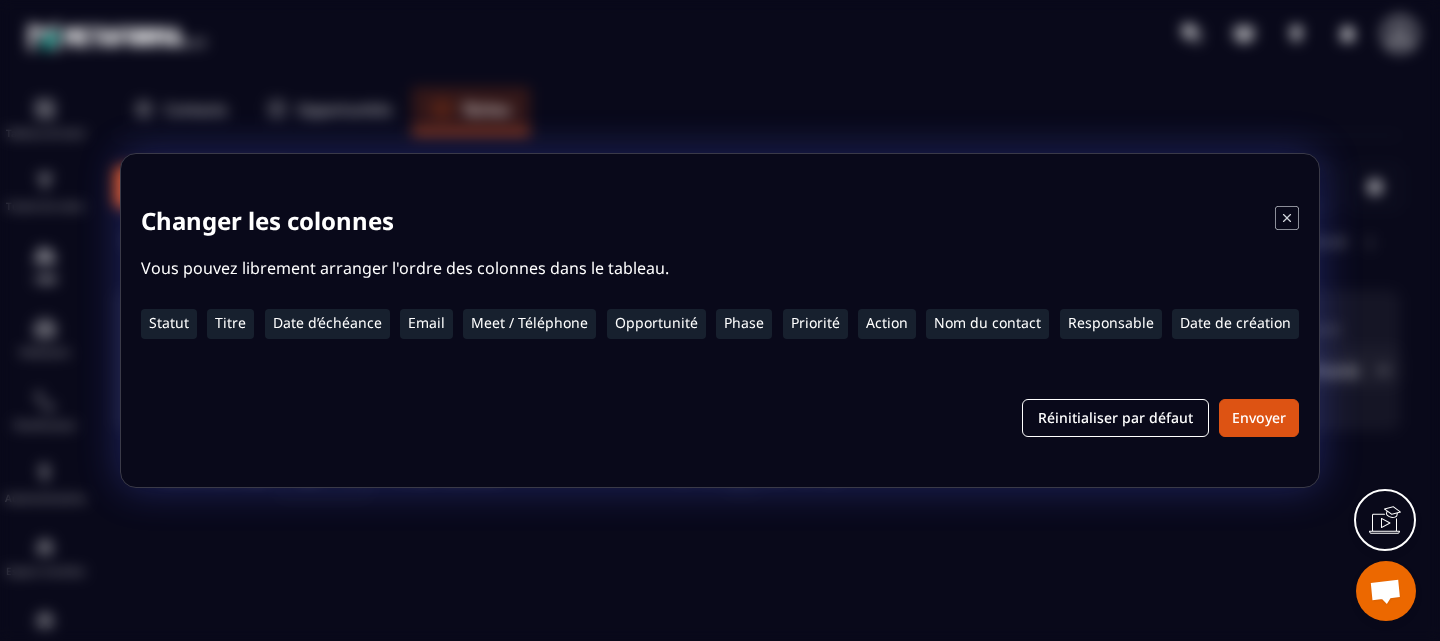 type 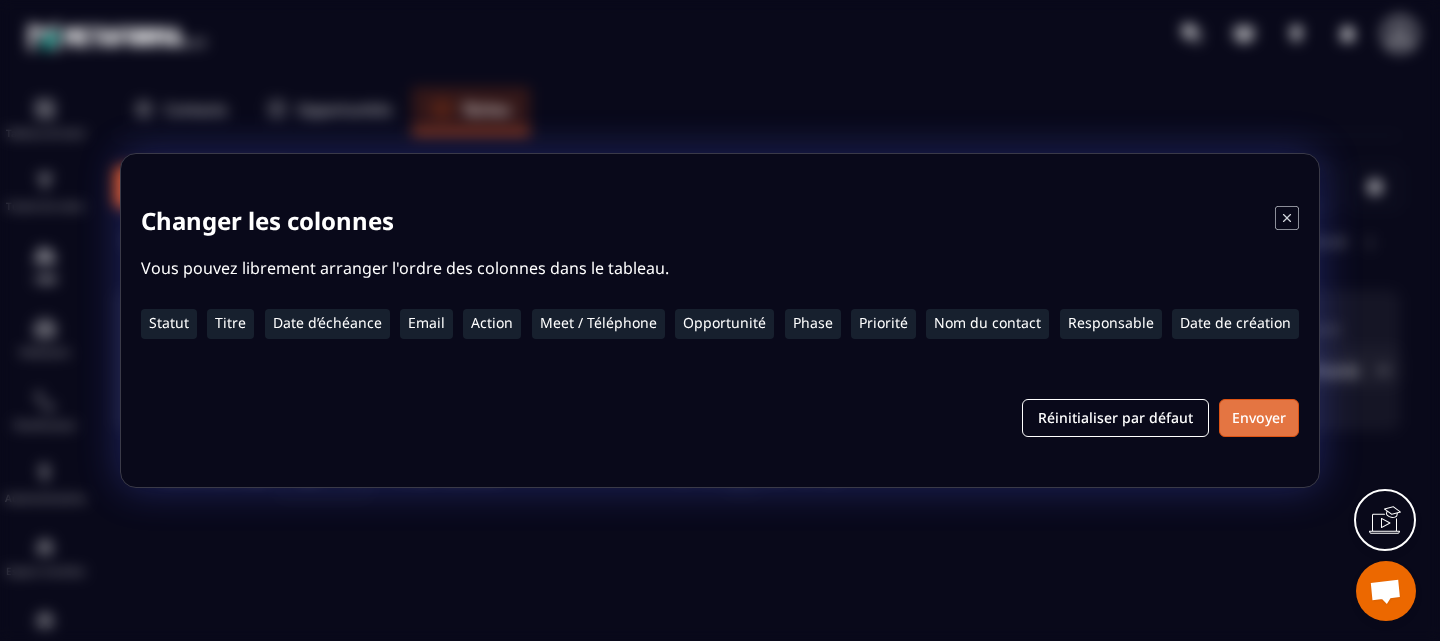 click on "Envoyer" at bounding box center [1259, 418] 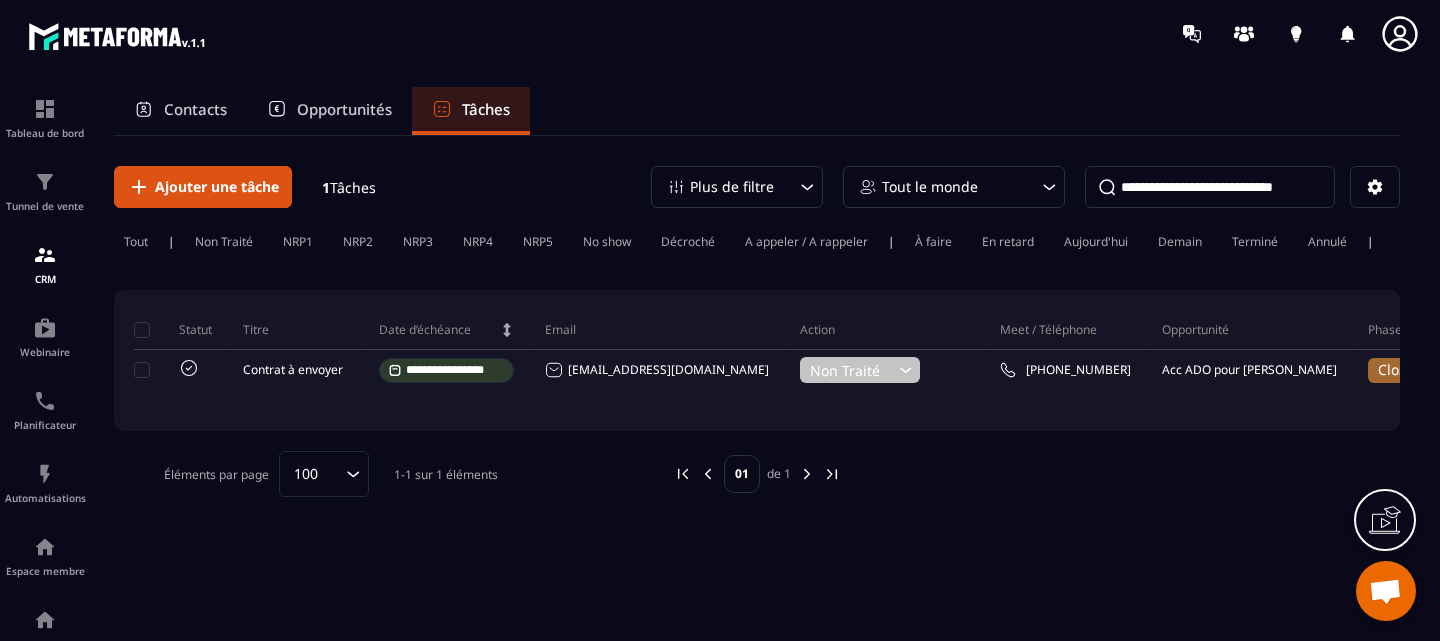 click on "A appeler / A rappeler" 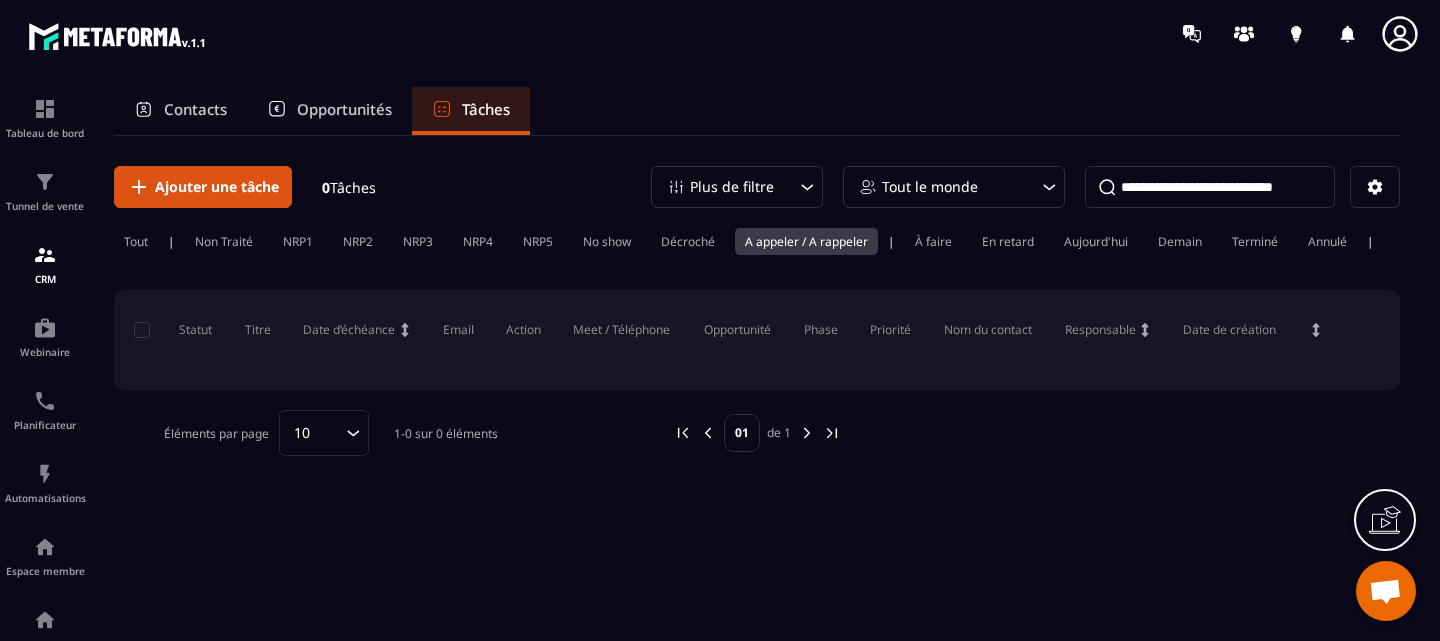 click on "À faire" 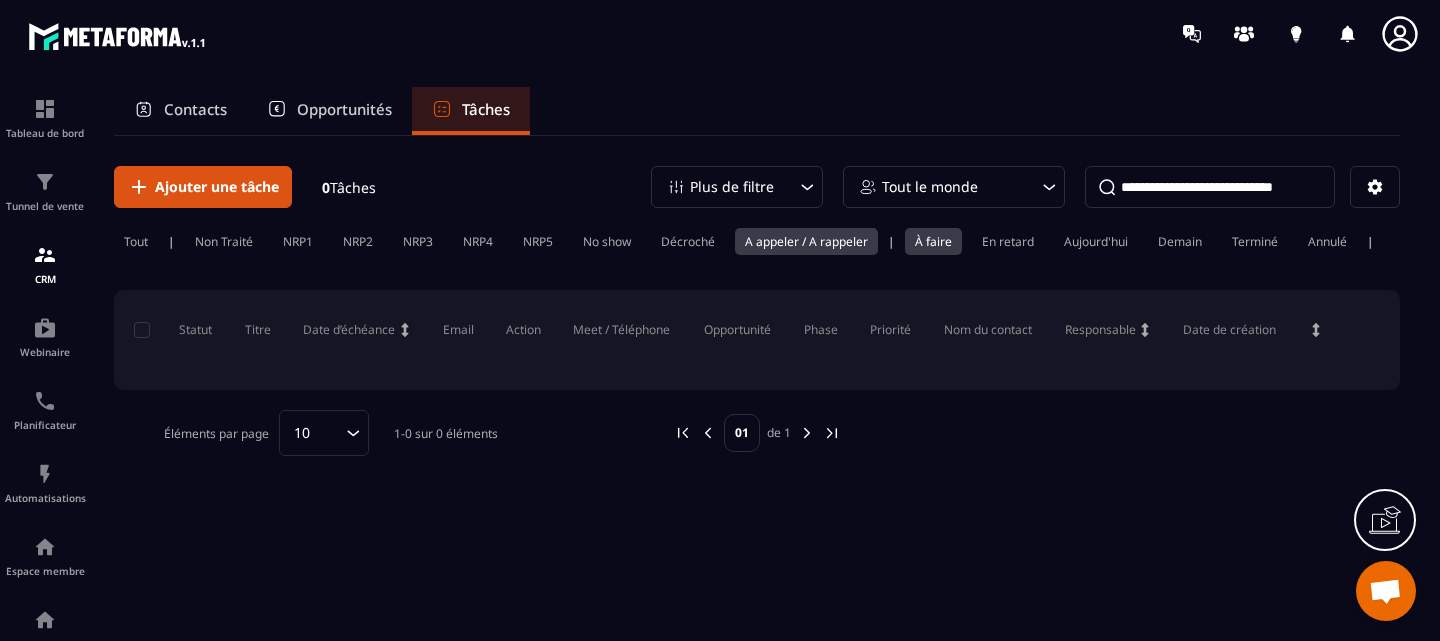 click on "En retard" 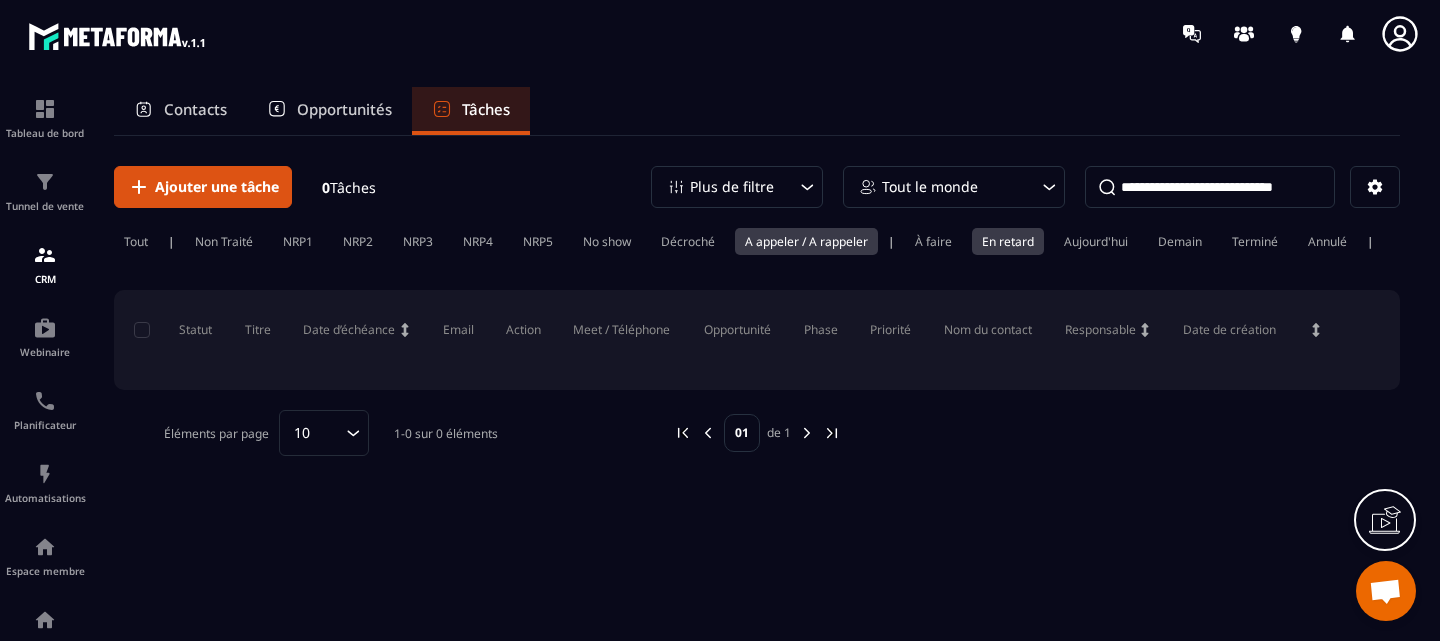 click on "Aujourd'hui" 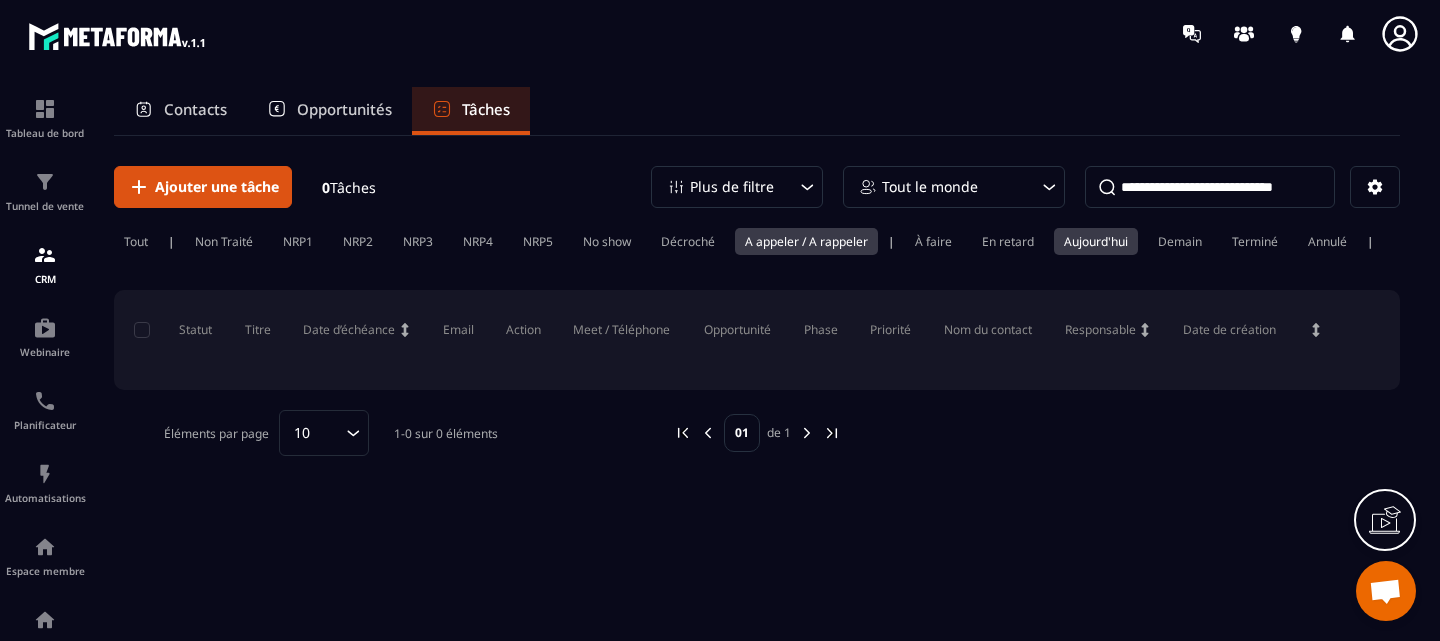click on "Demain" 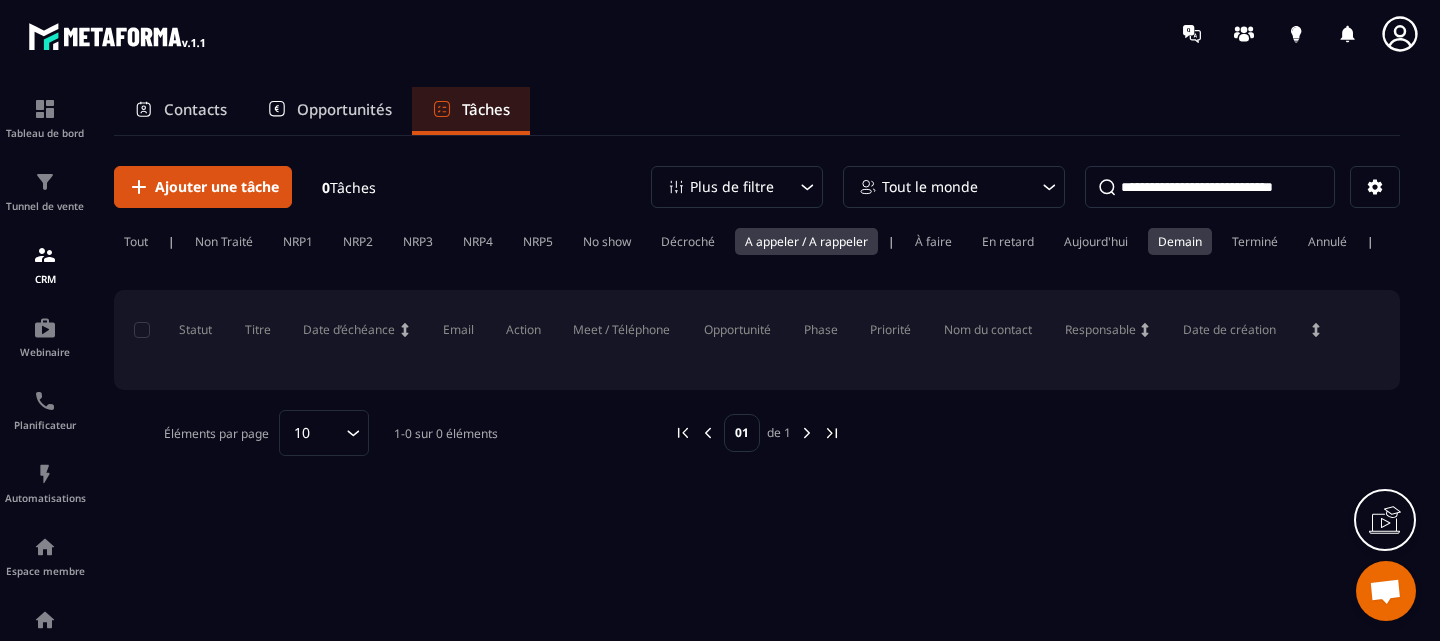 click on "Tout" at bounding box center (136, 241) 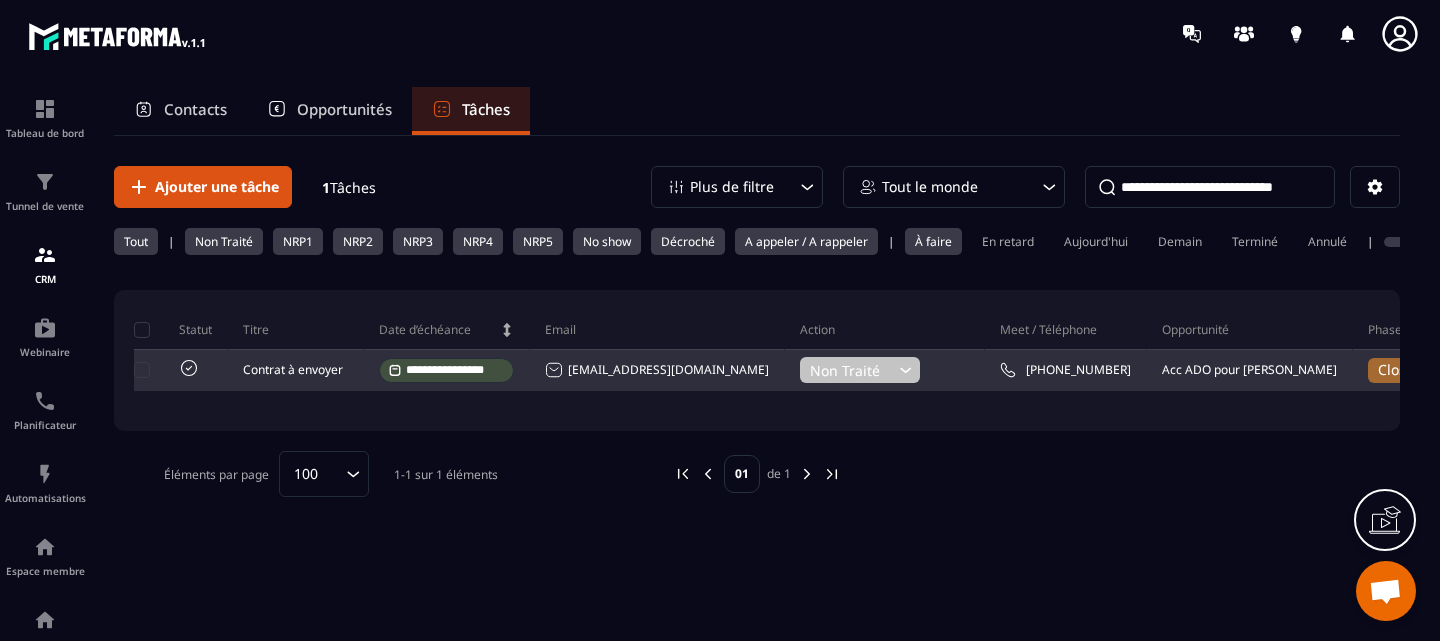 click 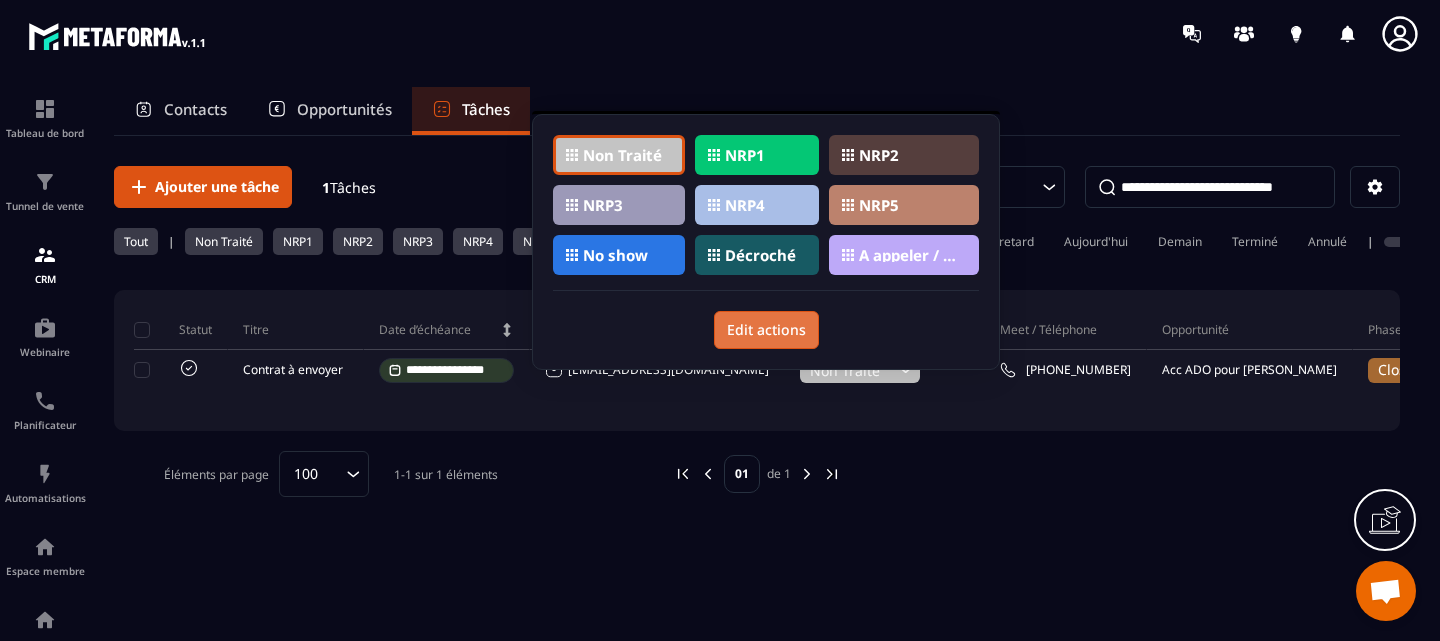 click on "Edit actions" at bounding box center (766, 330) 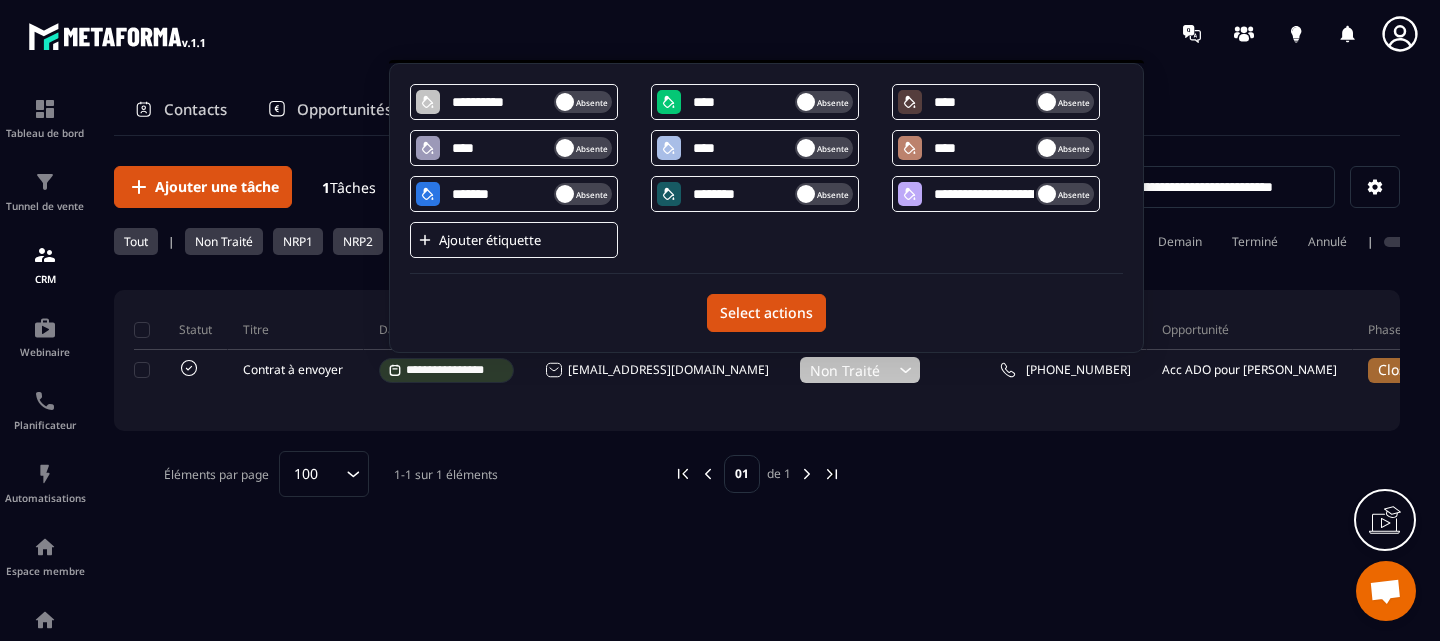 click on "Ajouter étiquette" at bounding box center [499, 240] 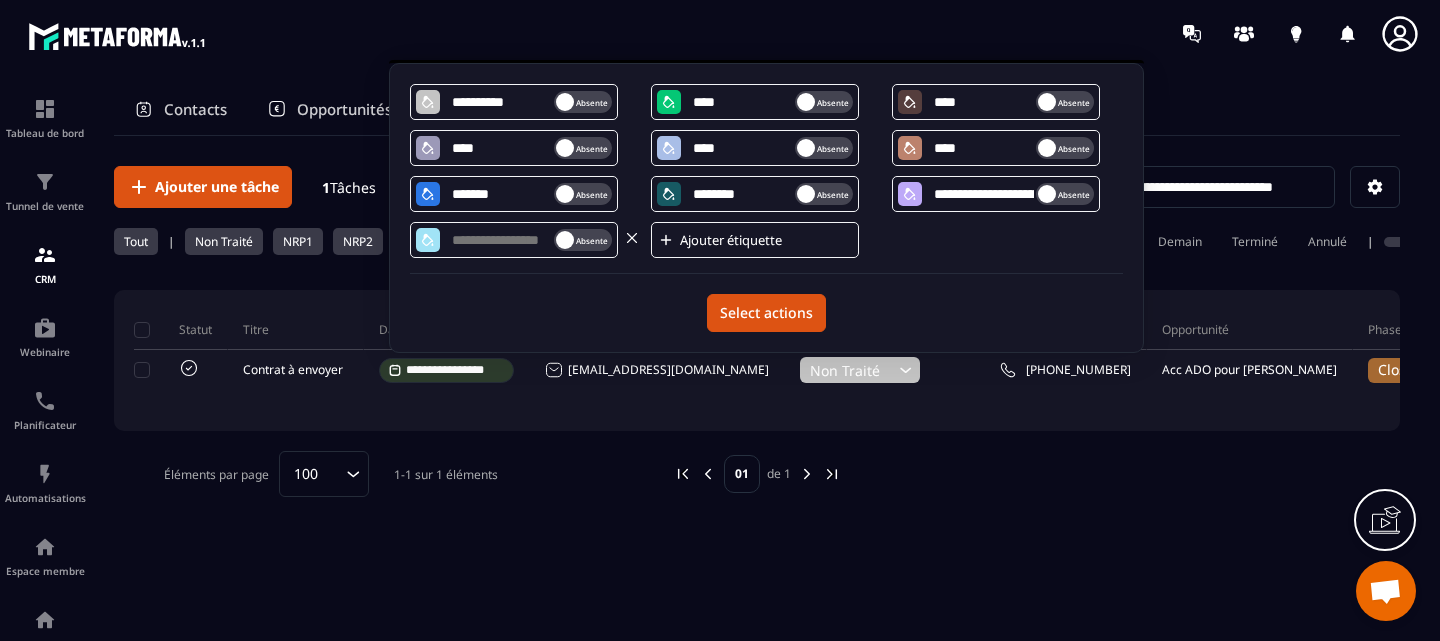 click at bounding box center [502, 240] 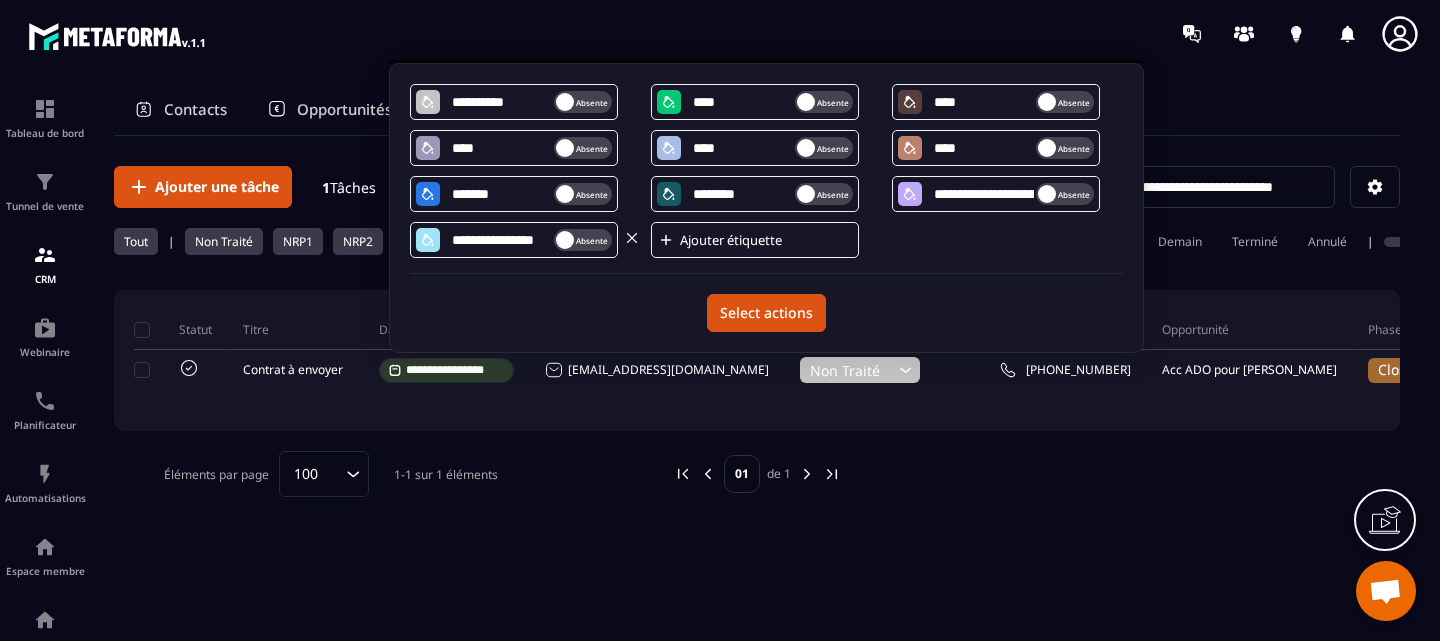 scroll, scrollTop: 0, scrollLeft: 17, axis: horizontal 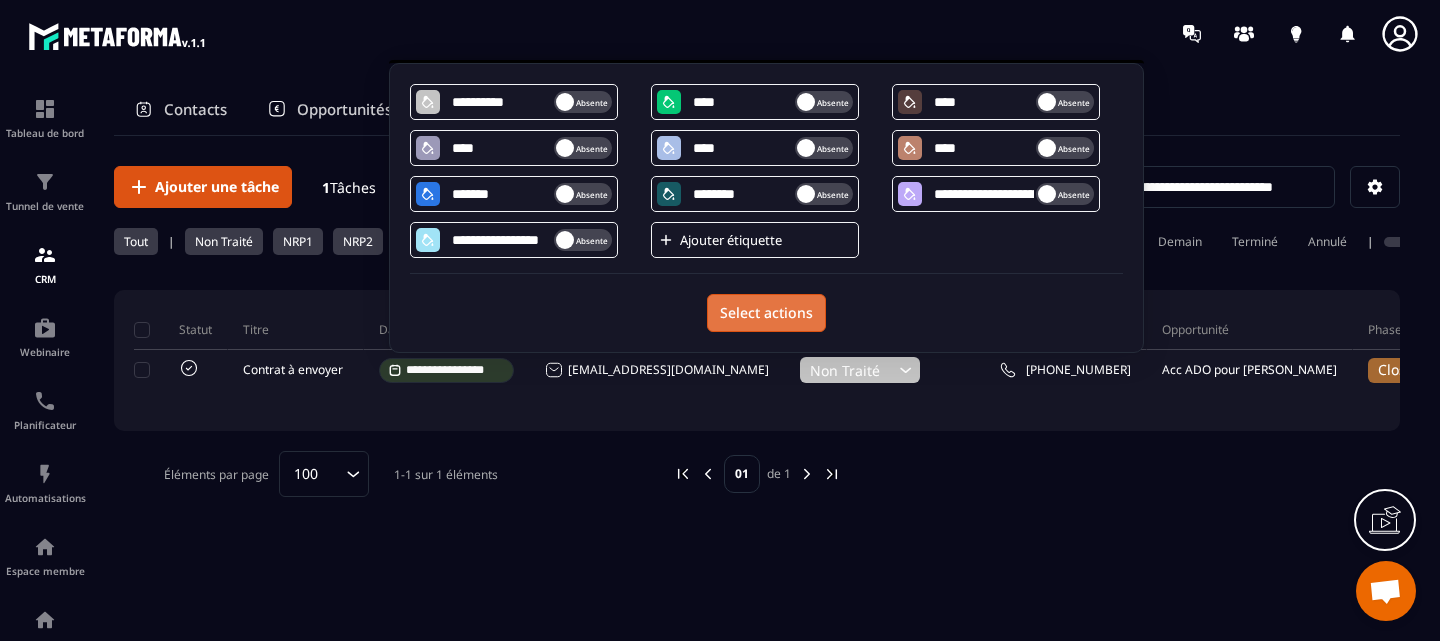 type on "**********" 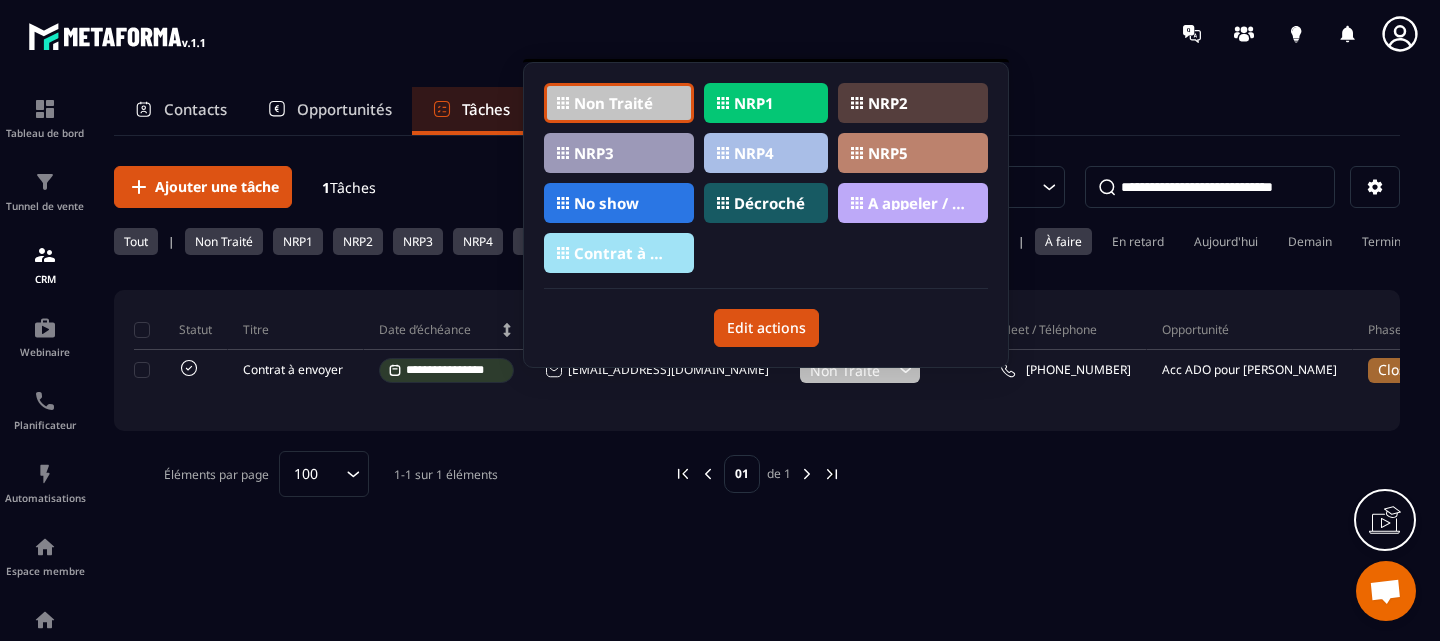 click on "Contrat à envoyer" 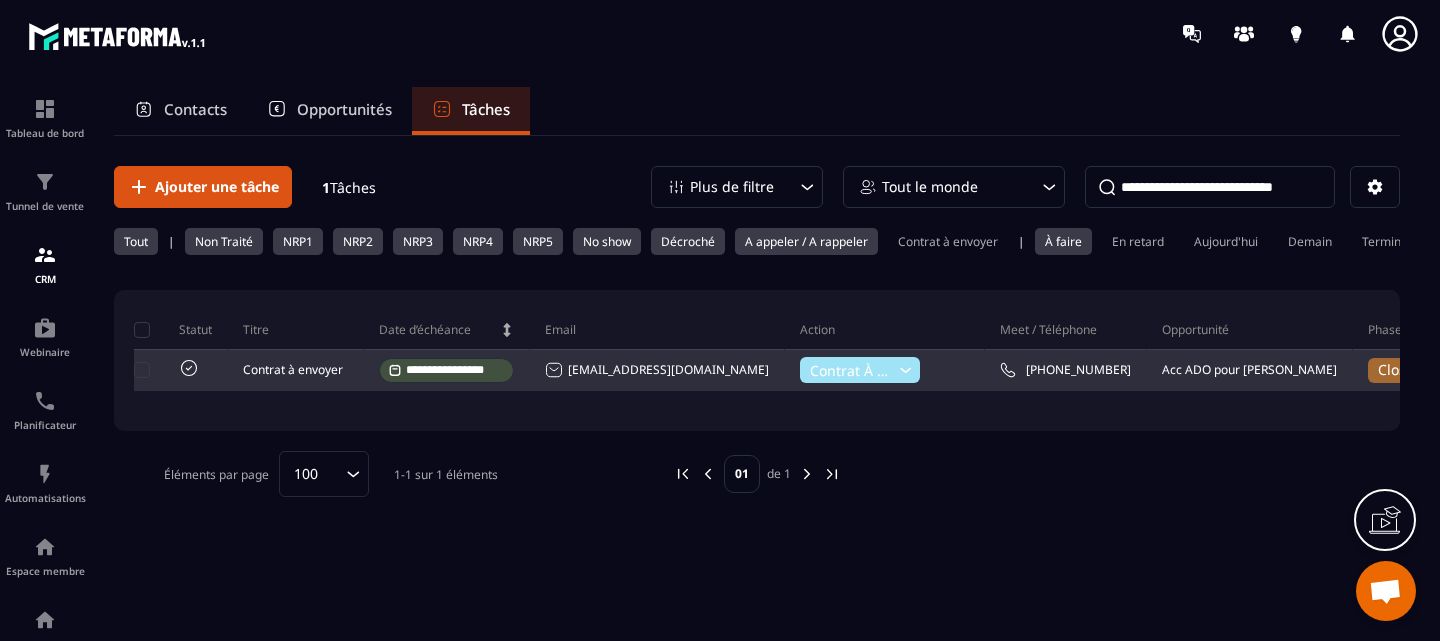 click on "**********" 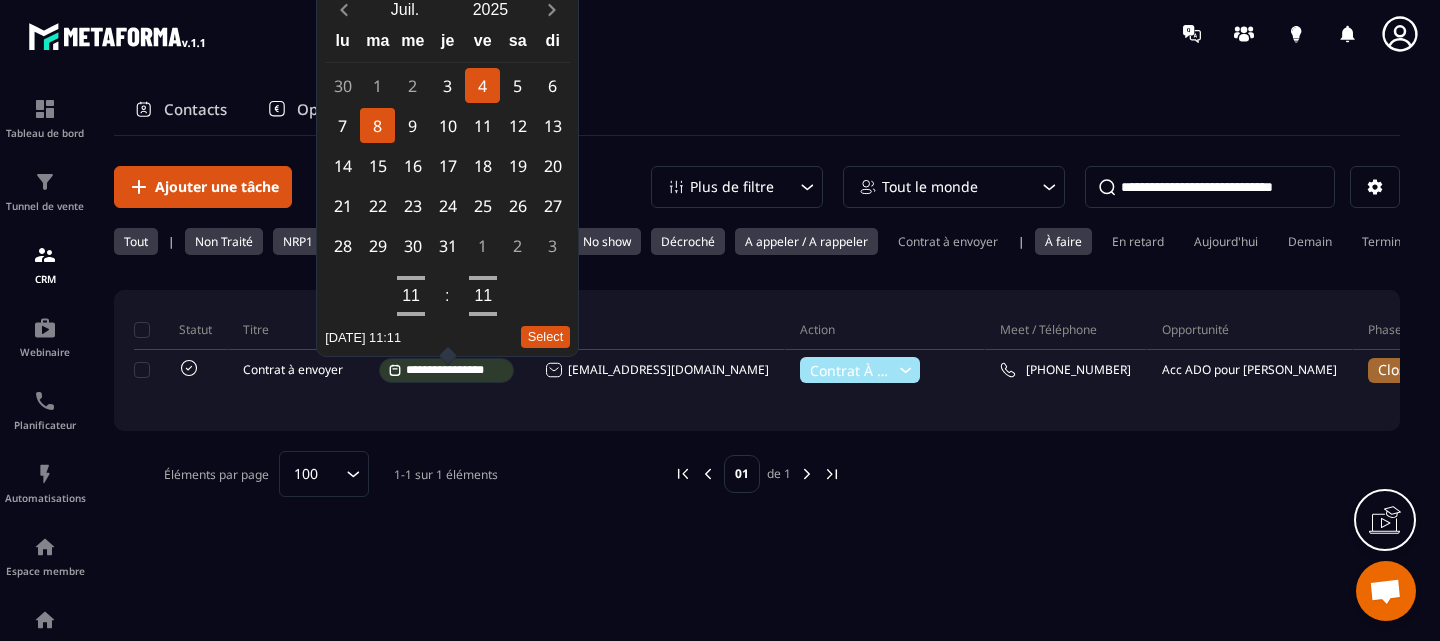 click on "8" at bounding box center [377, 125] 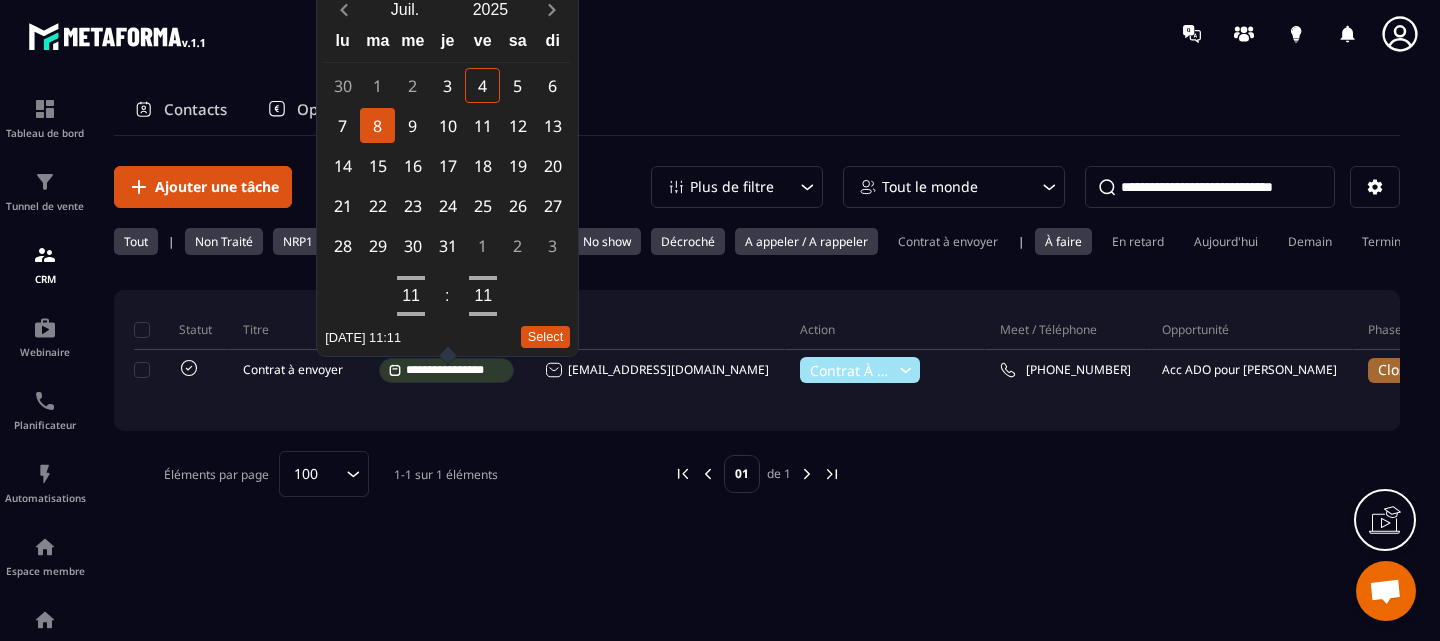 click on "8" at bounding box center [377, 125] 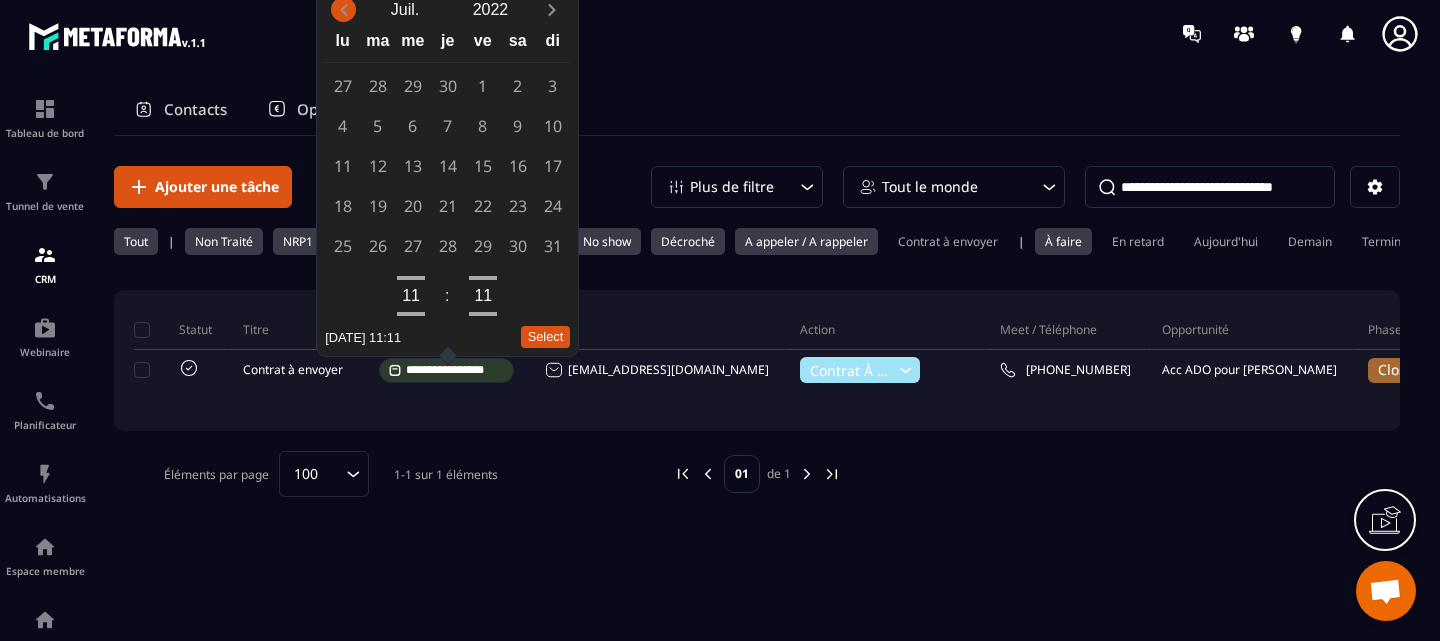 click 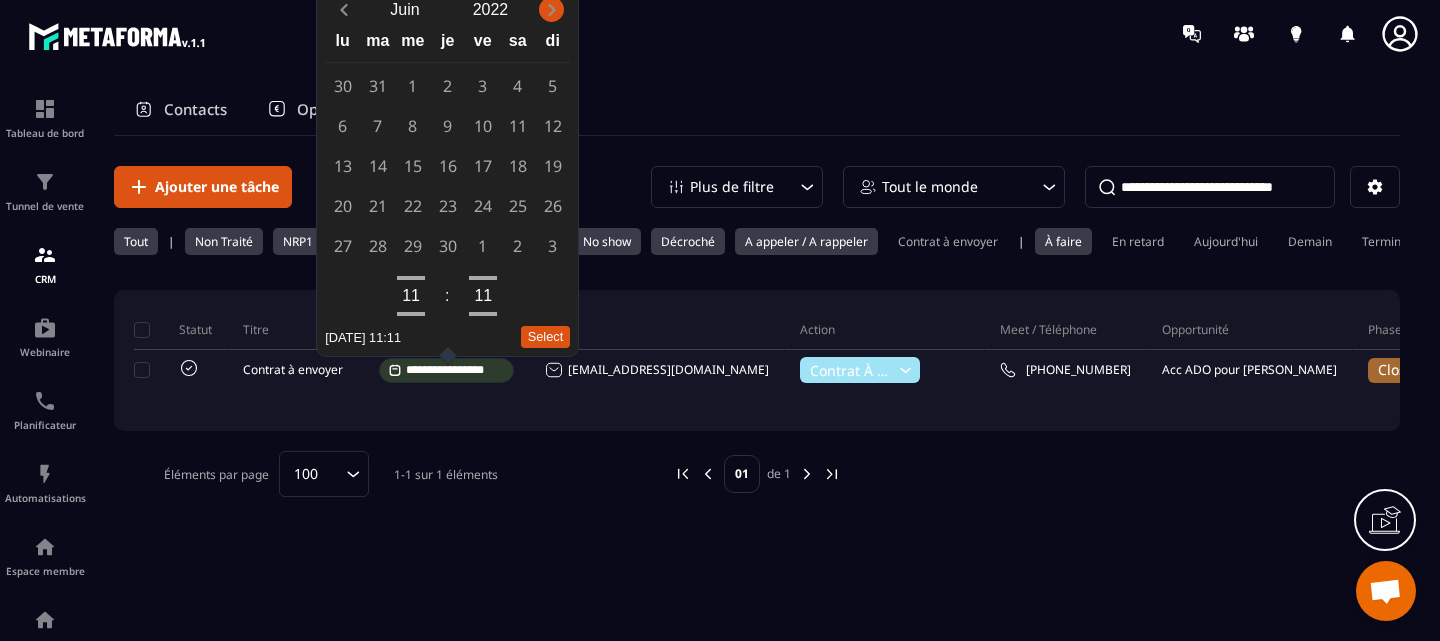 click 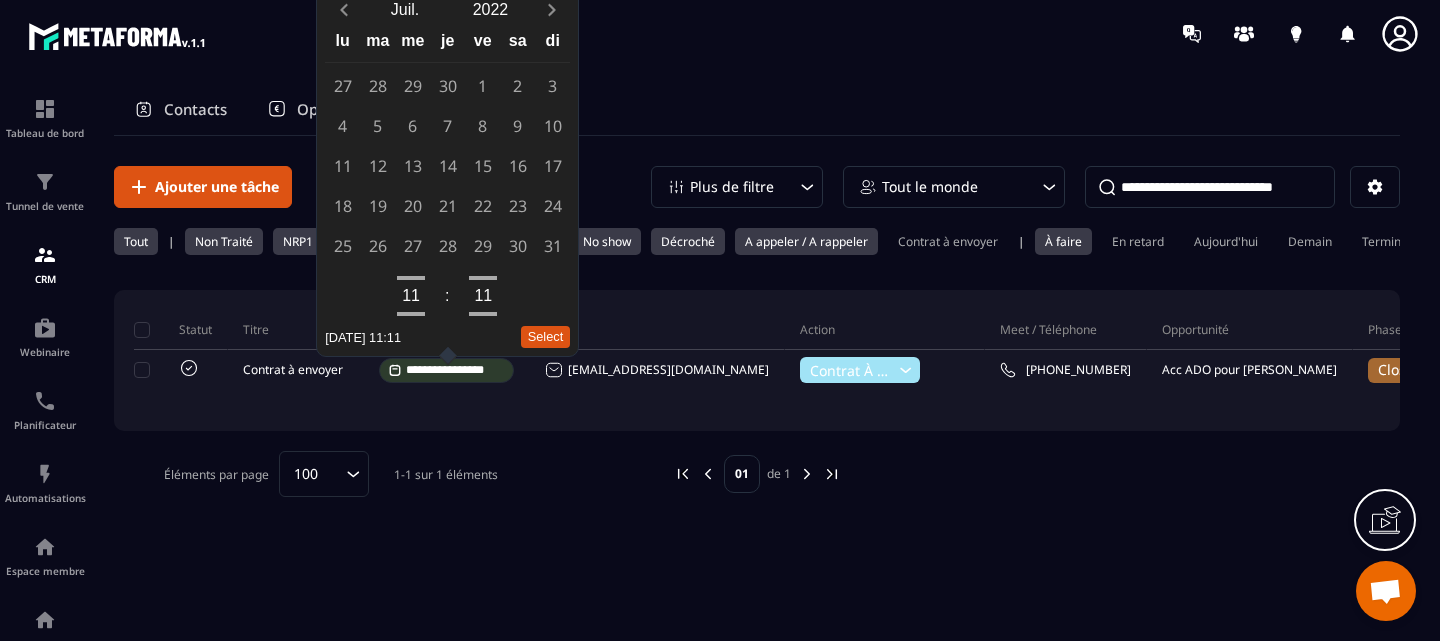 click on "6" at bounding box center (412, 125) 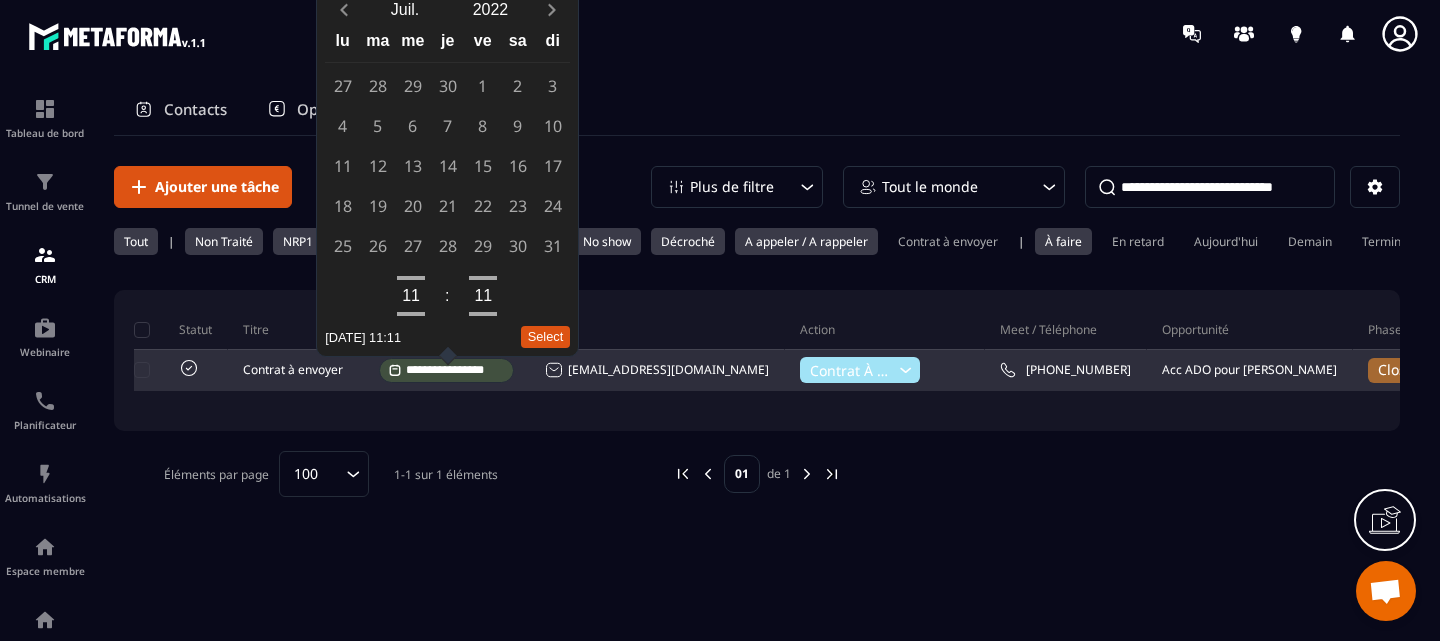 click on "**********" 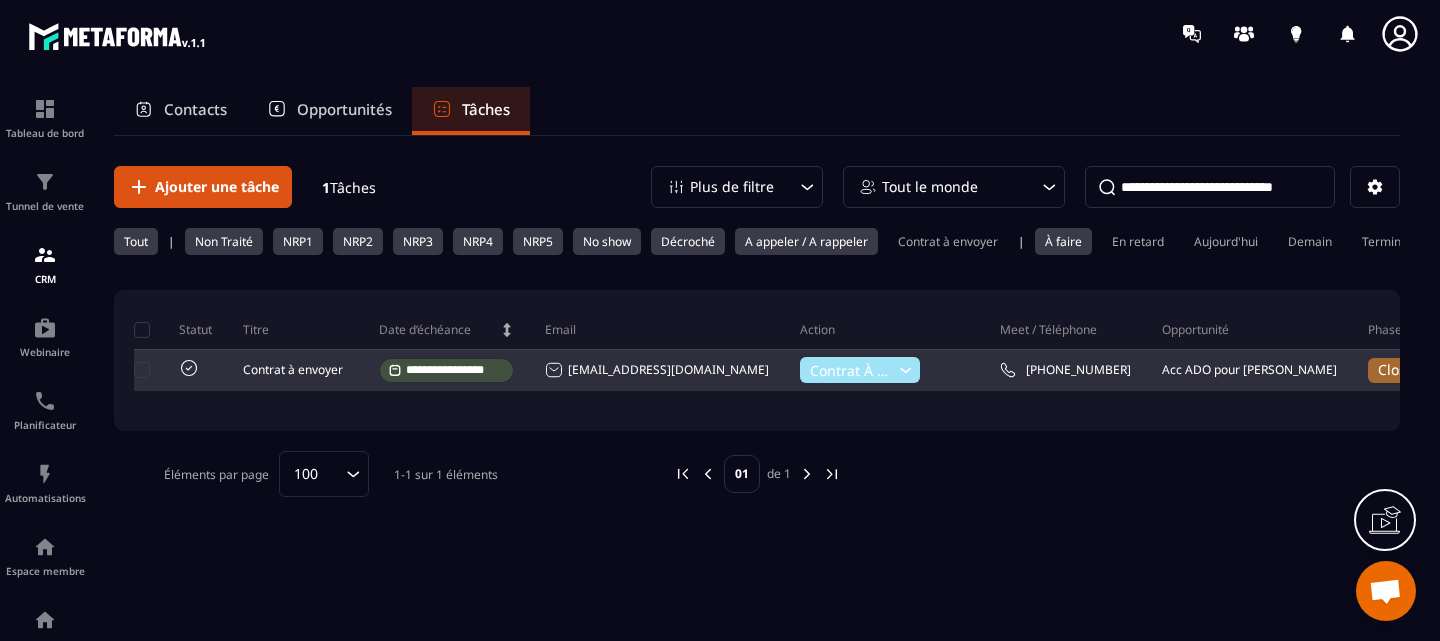 click on "**********" 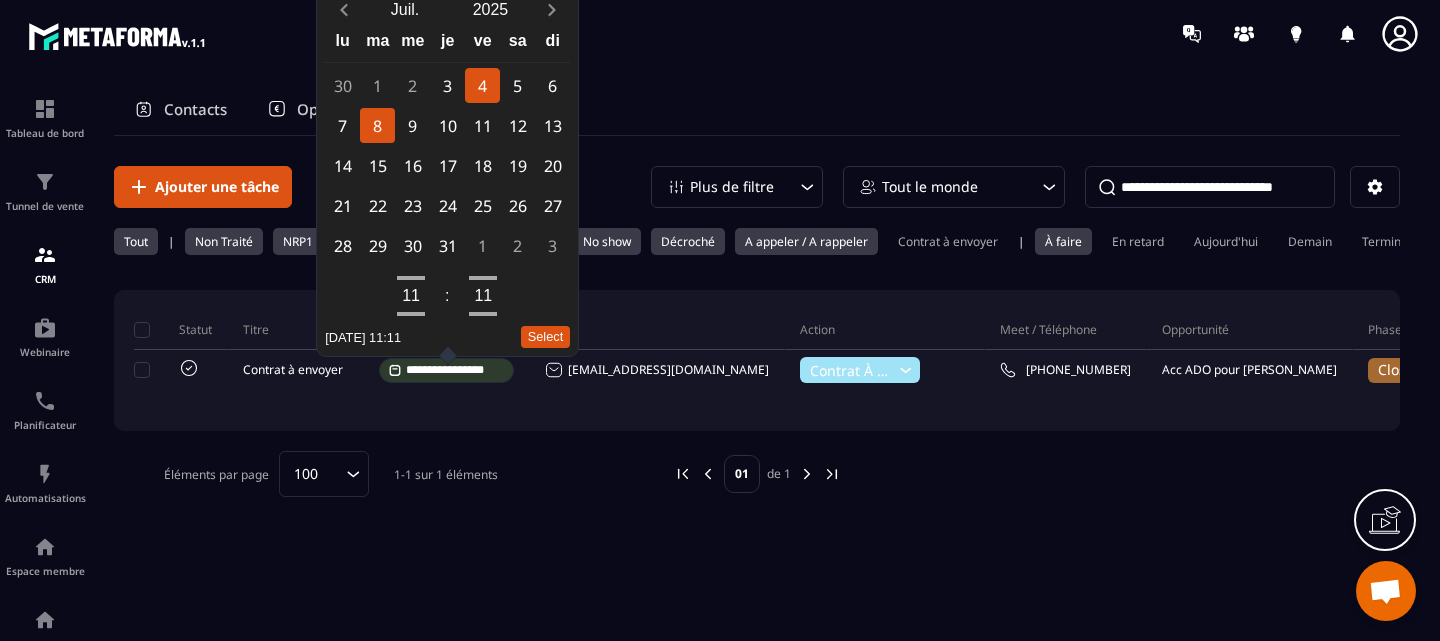 click on "8" at bounding box center (377, 125) 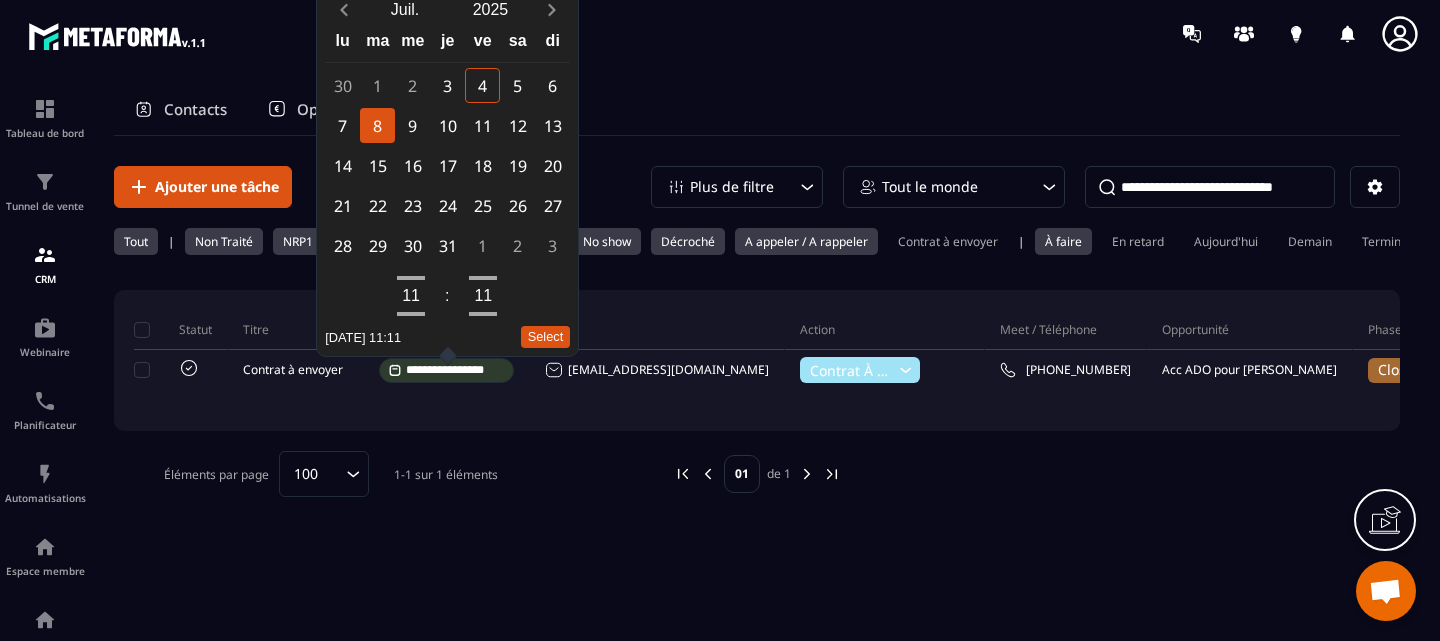 click on "8" at bounding box center [377, 125] 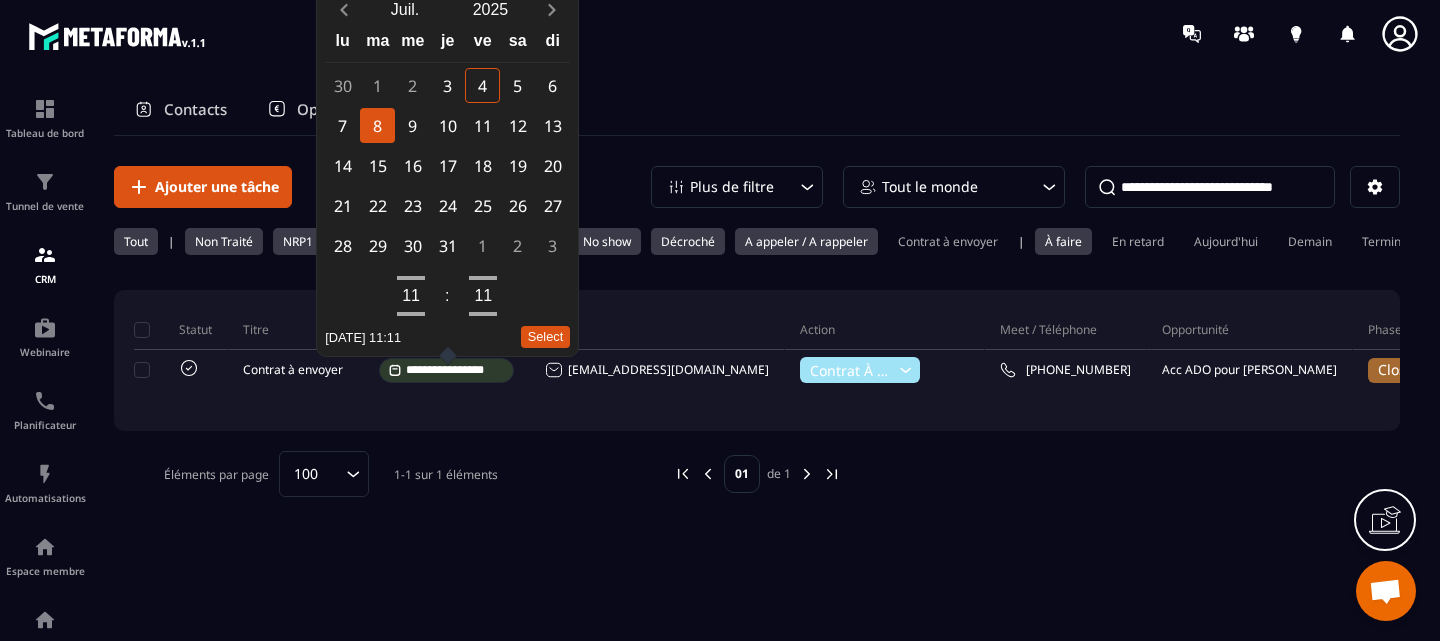 click on "11" 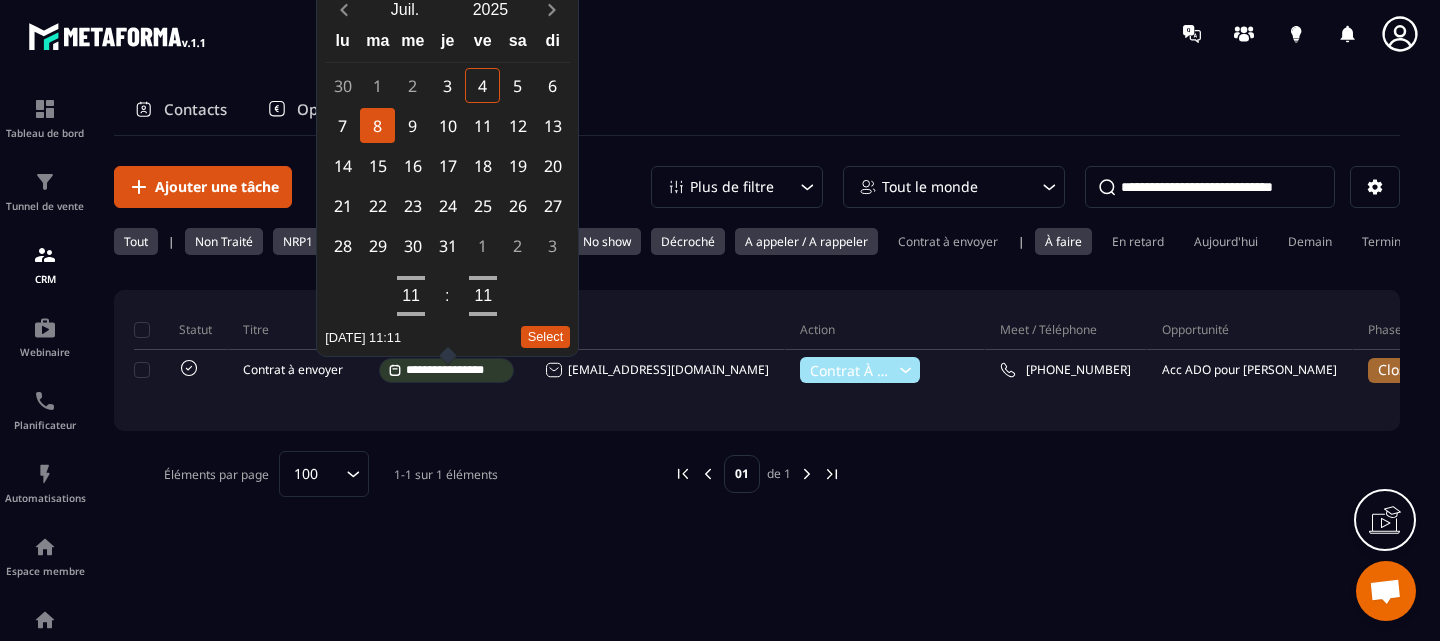 click on "Select" 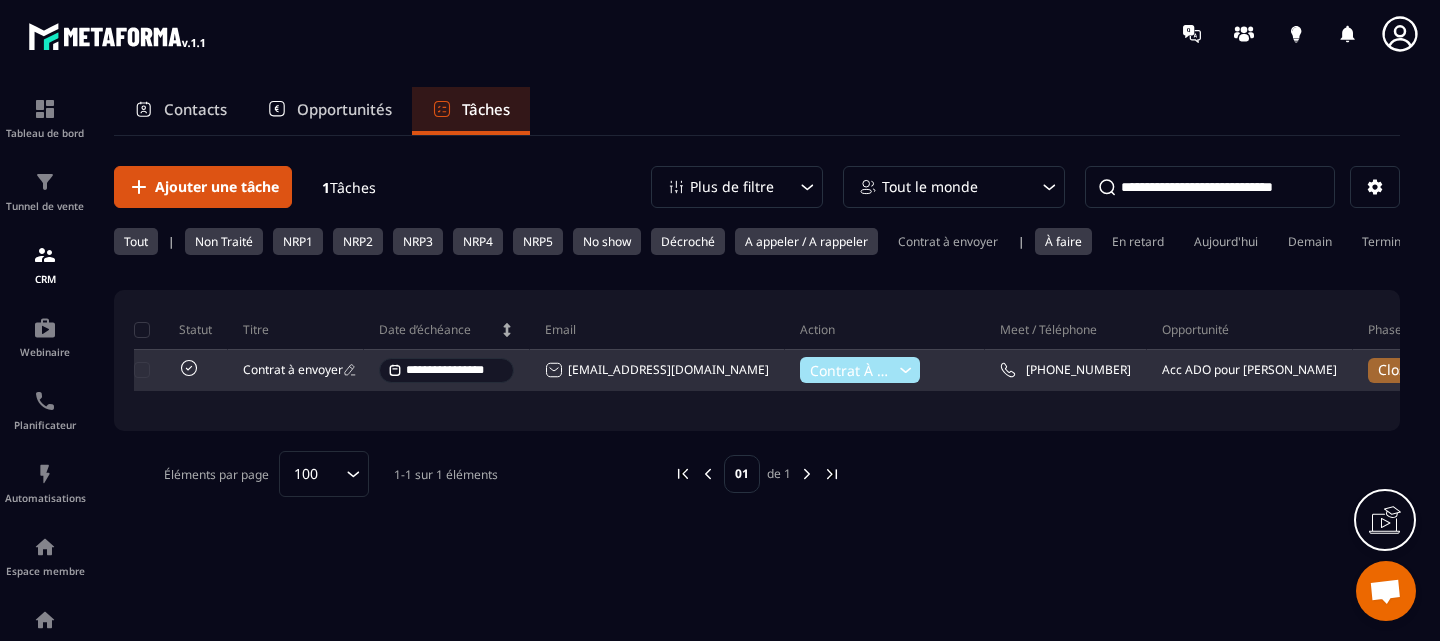 click on "Contrat à envoyer" at bounding box center (293, 370) 